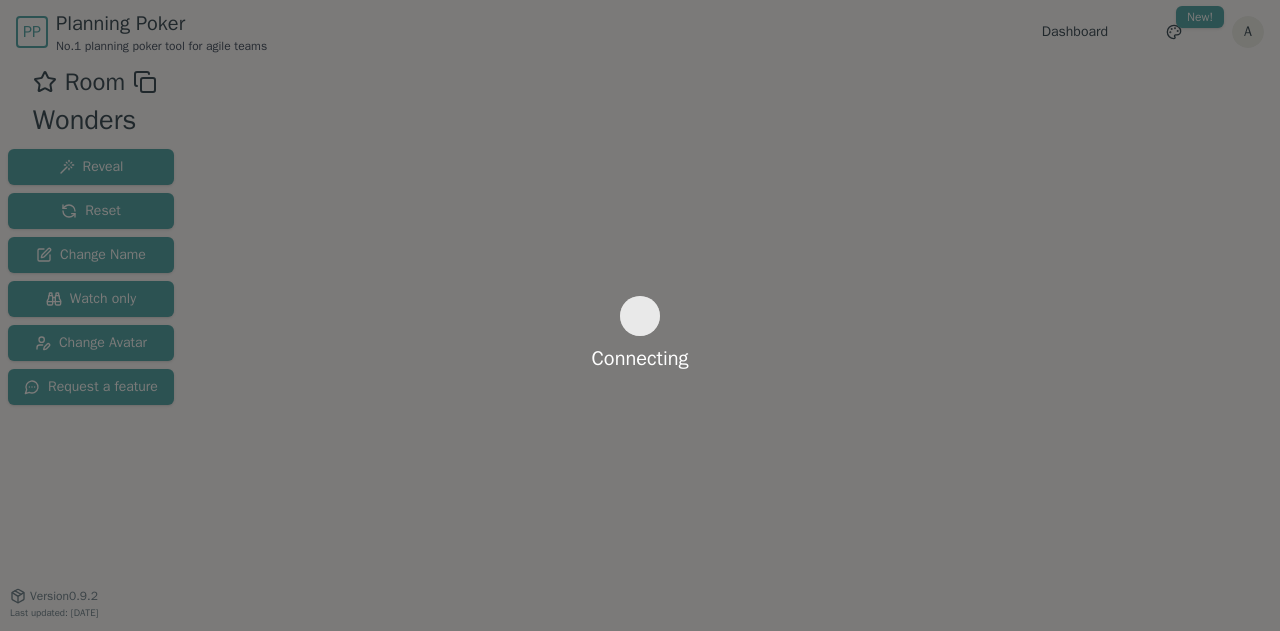 scroll, scrollTop: 0, scrollLeft: 0, axis: both 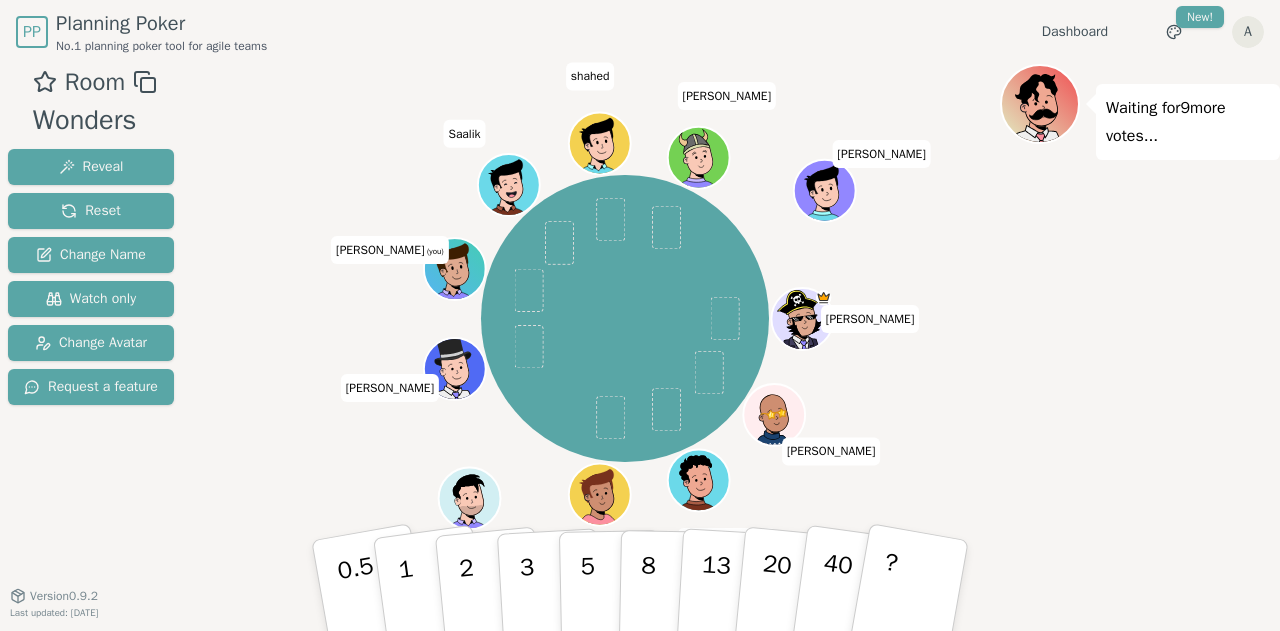 drag, startPoint x: 144, startPoint y: 5, endPoint x: 846, endPoint y: 70, distance: 705.0028 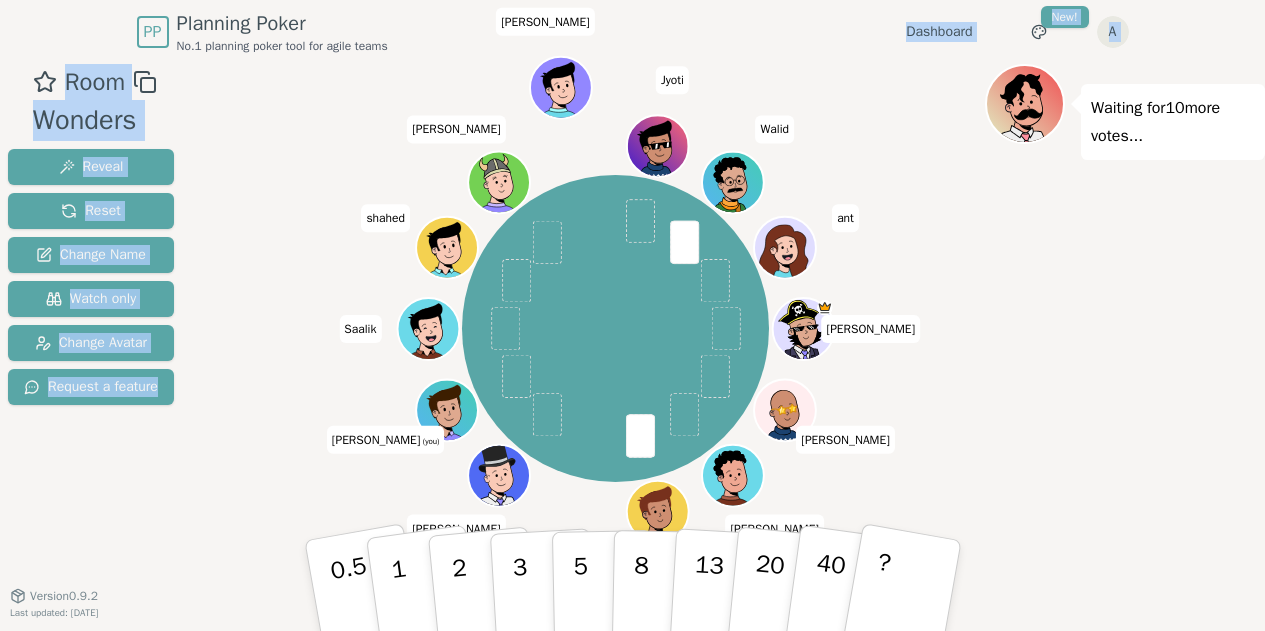 drag, startPoint x: 846, startPoint y: 70, endPoint x: 857, endPoint y: -121, distance: 191.3165 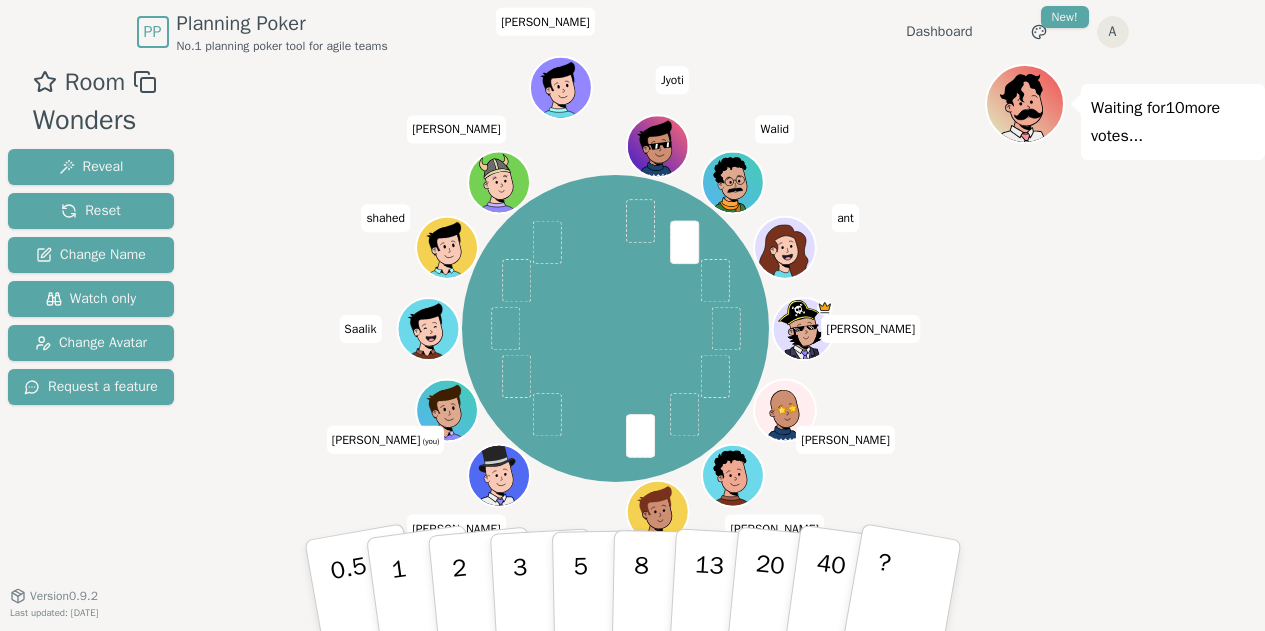 click on "[PERSON_NAME] [PERSON_NAME] [PERSON_NAME]   (you) Saalik [PERSON_NAME] [PERSON_NAME] [PERSON_NAME] ant" at bounding box center [615, 328] 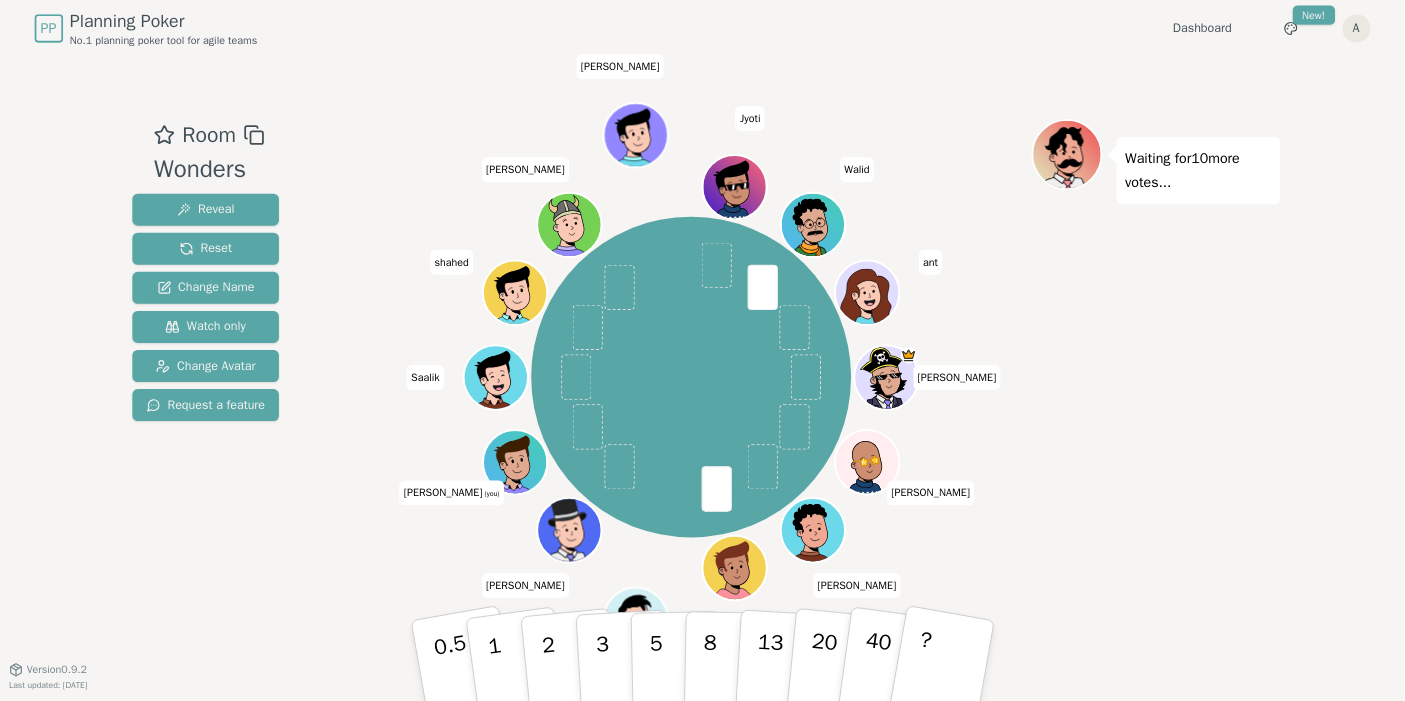 scroll, scrollTop: 0, scrollLeft: 0, axis: both 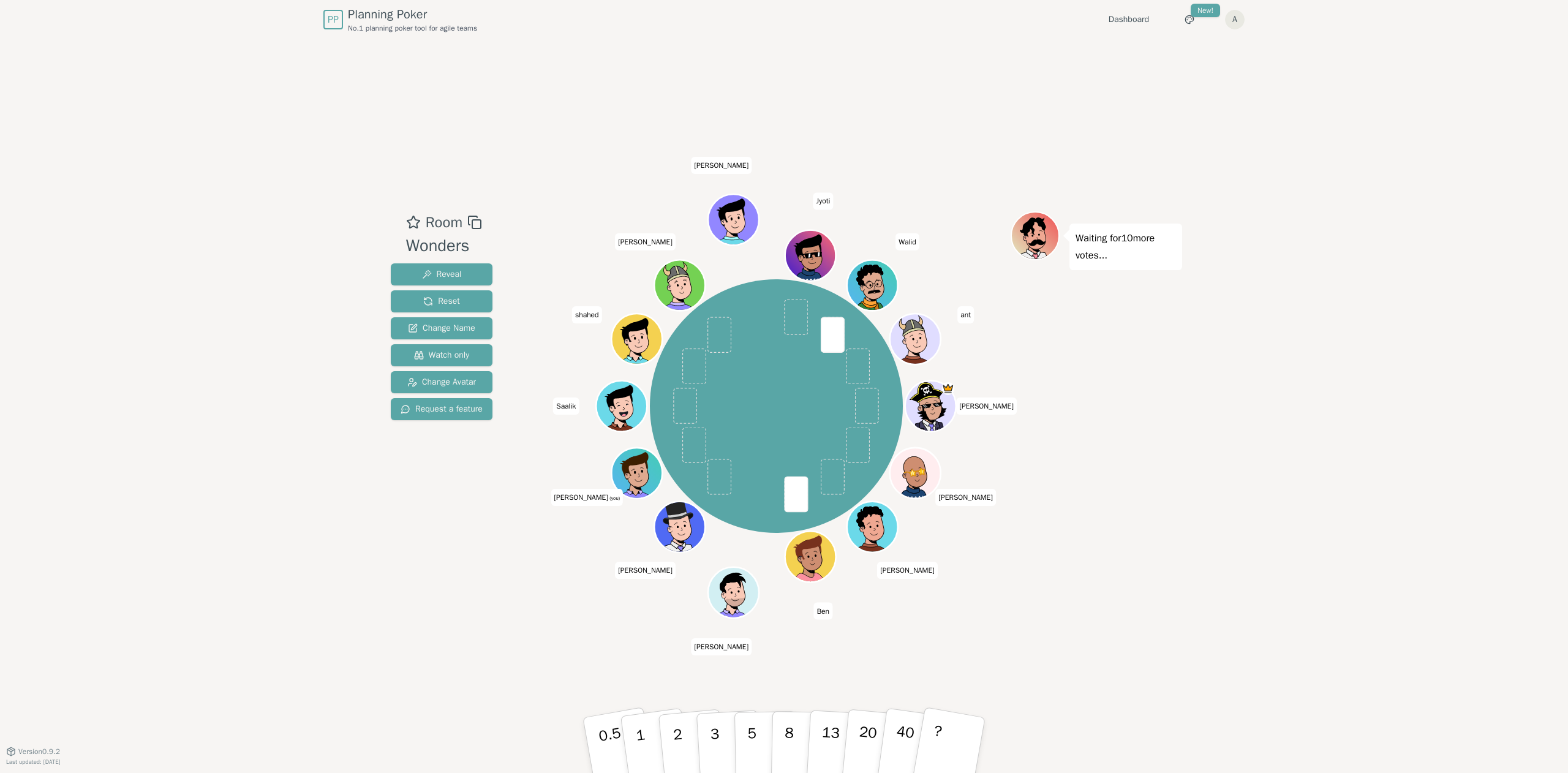 drag, startPoint x: 575, startPoint y: 155, endPoint x: 1151, endPoint y: 310, distance: 596.4906 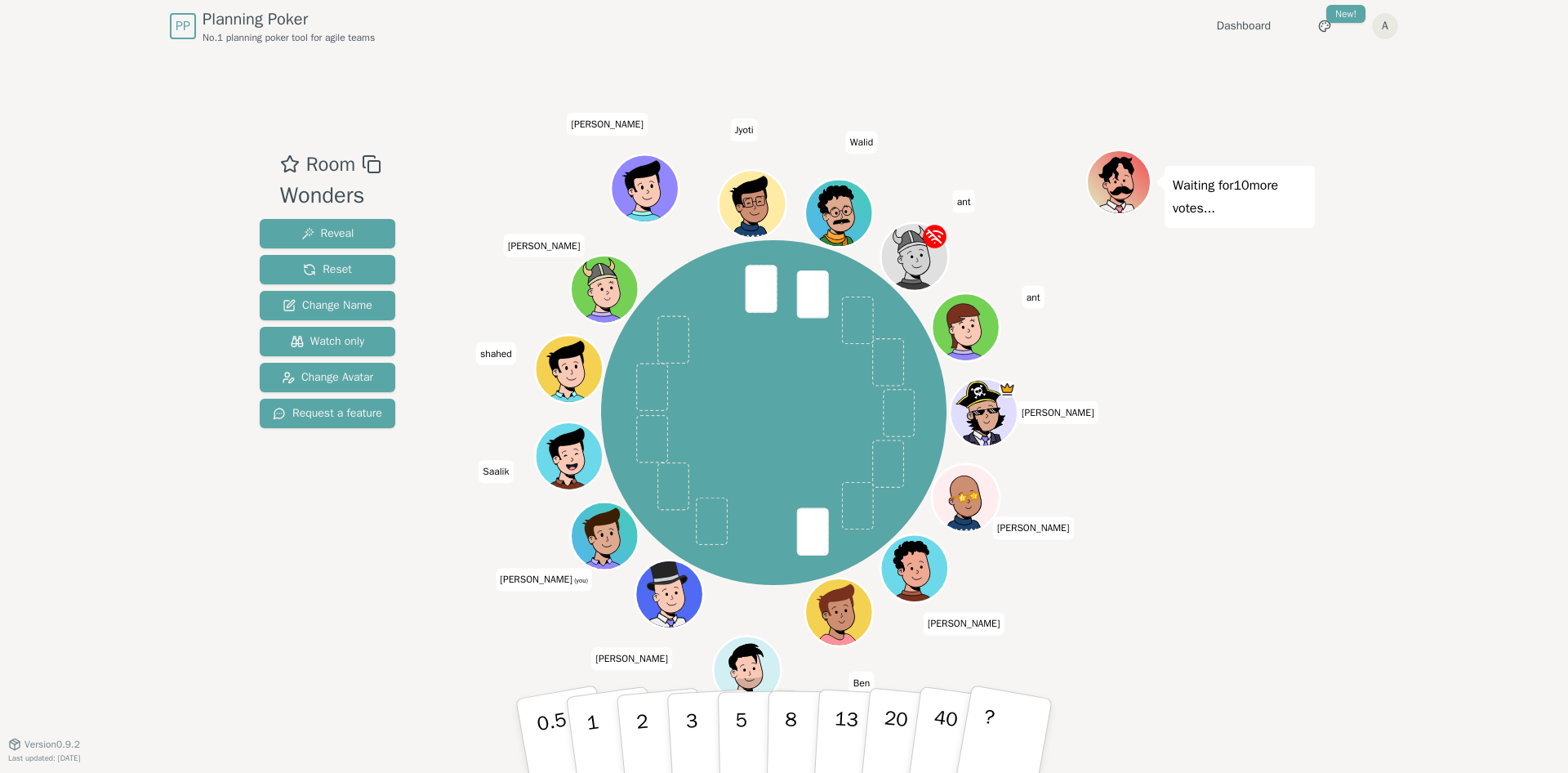 click on "ant" at bounding box center [964, 202] 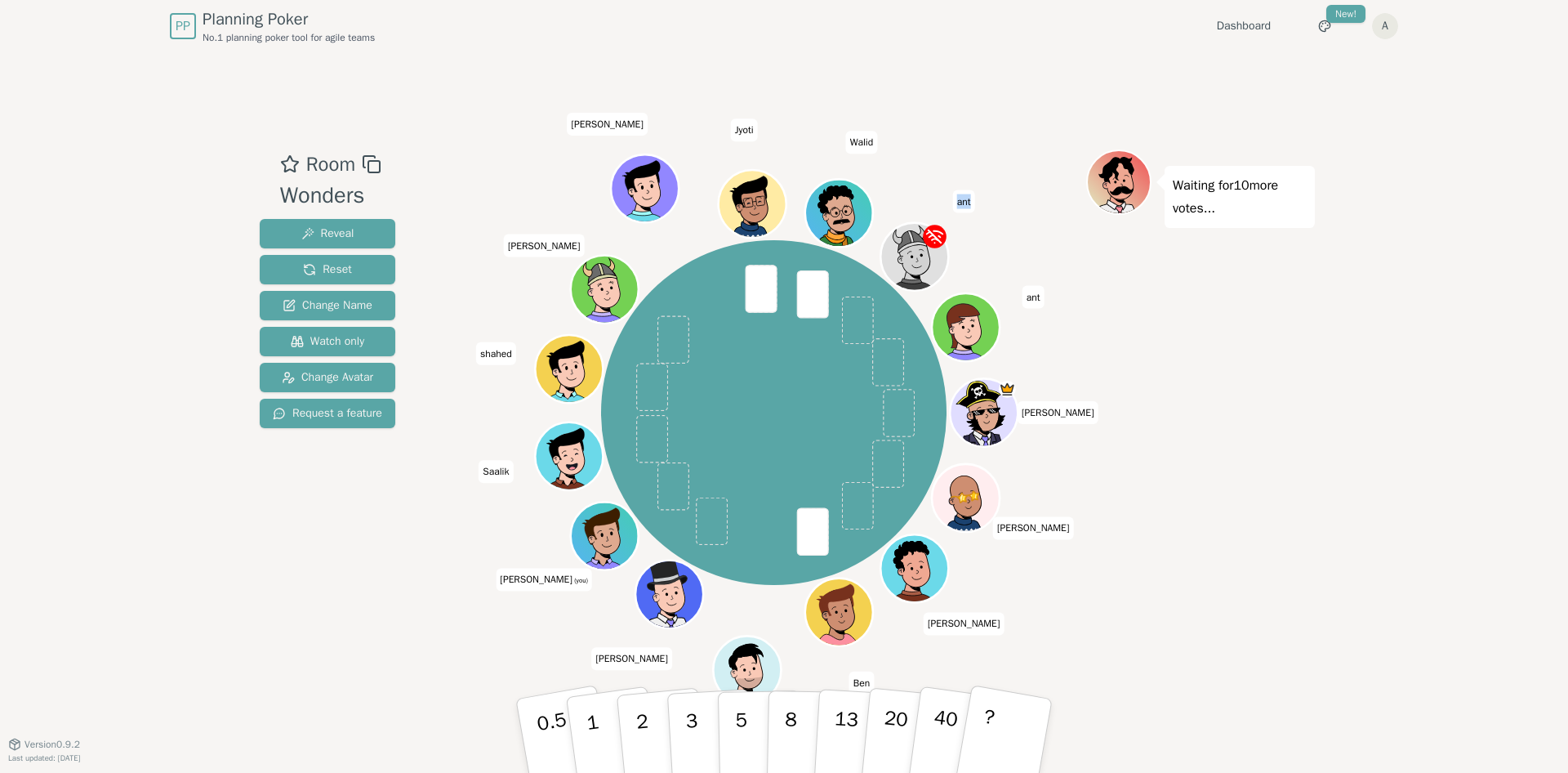 click on "ant" at bounding box center (964, 202) 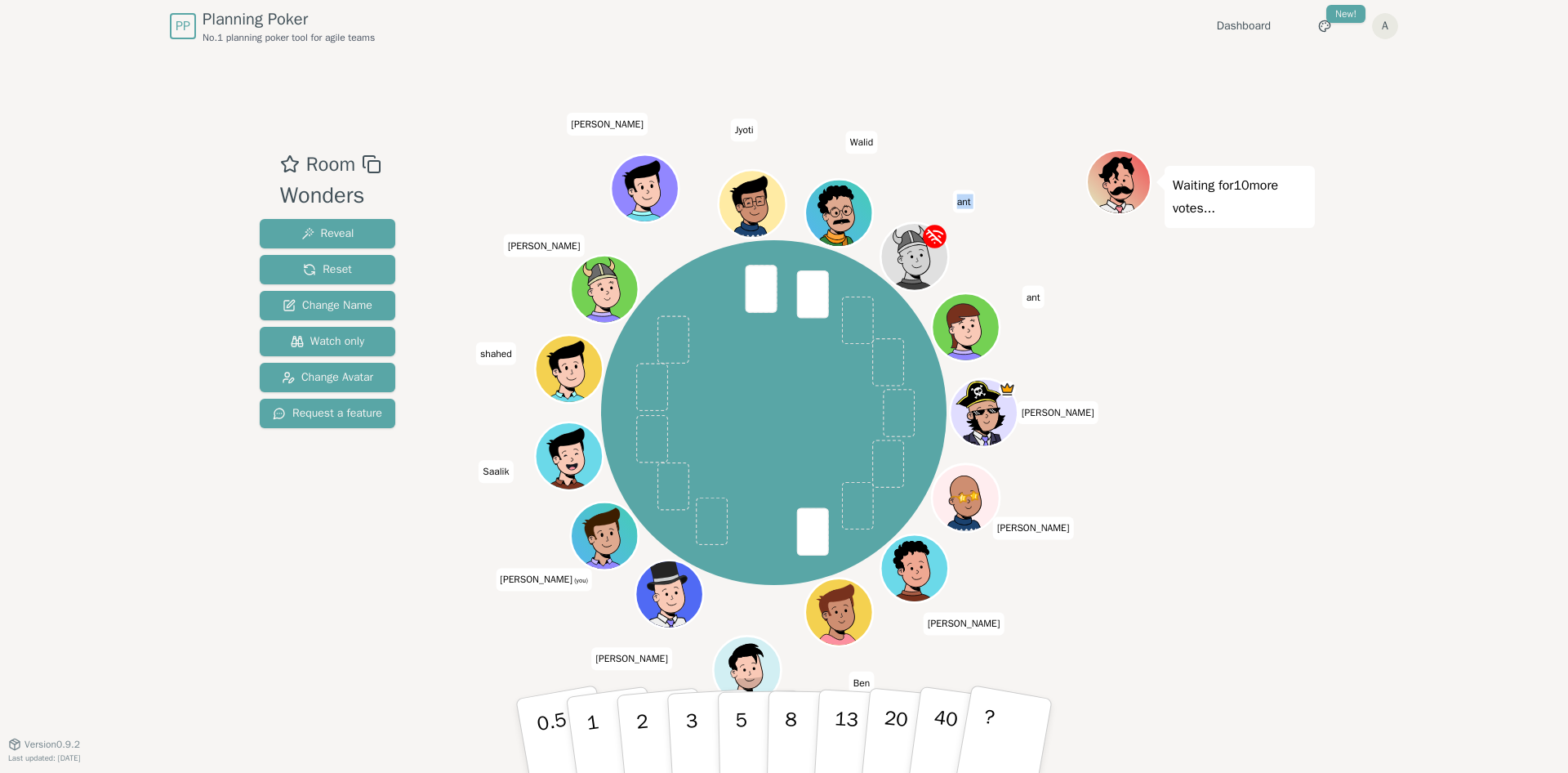 click on "ant" at bounding box center [964, 202] 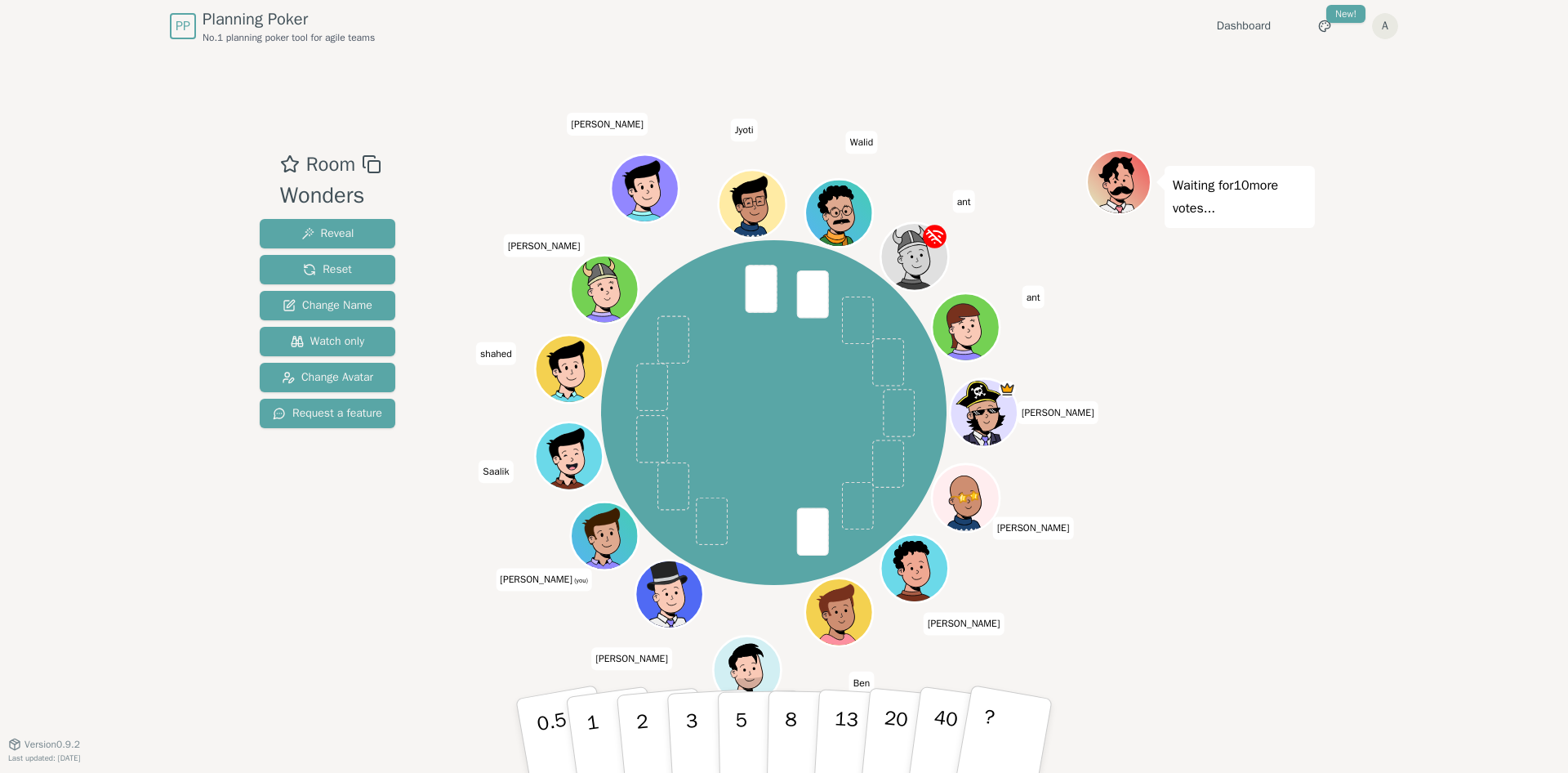 click on "[PERSON_NAME] [PERSON_NAME] [PERSON_NAME]   (you) Saalik [PERSON_NAME] [PERSON_NAME] [PERSON_NAME] ant ant" at bounding box center [773, 413] 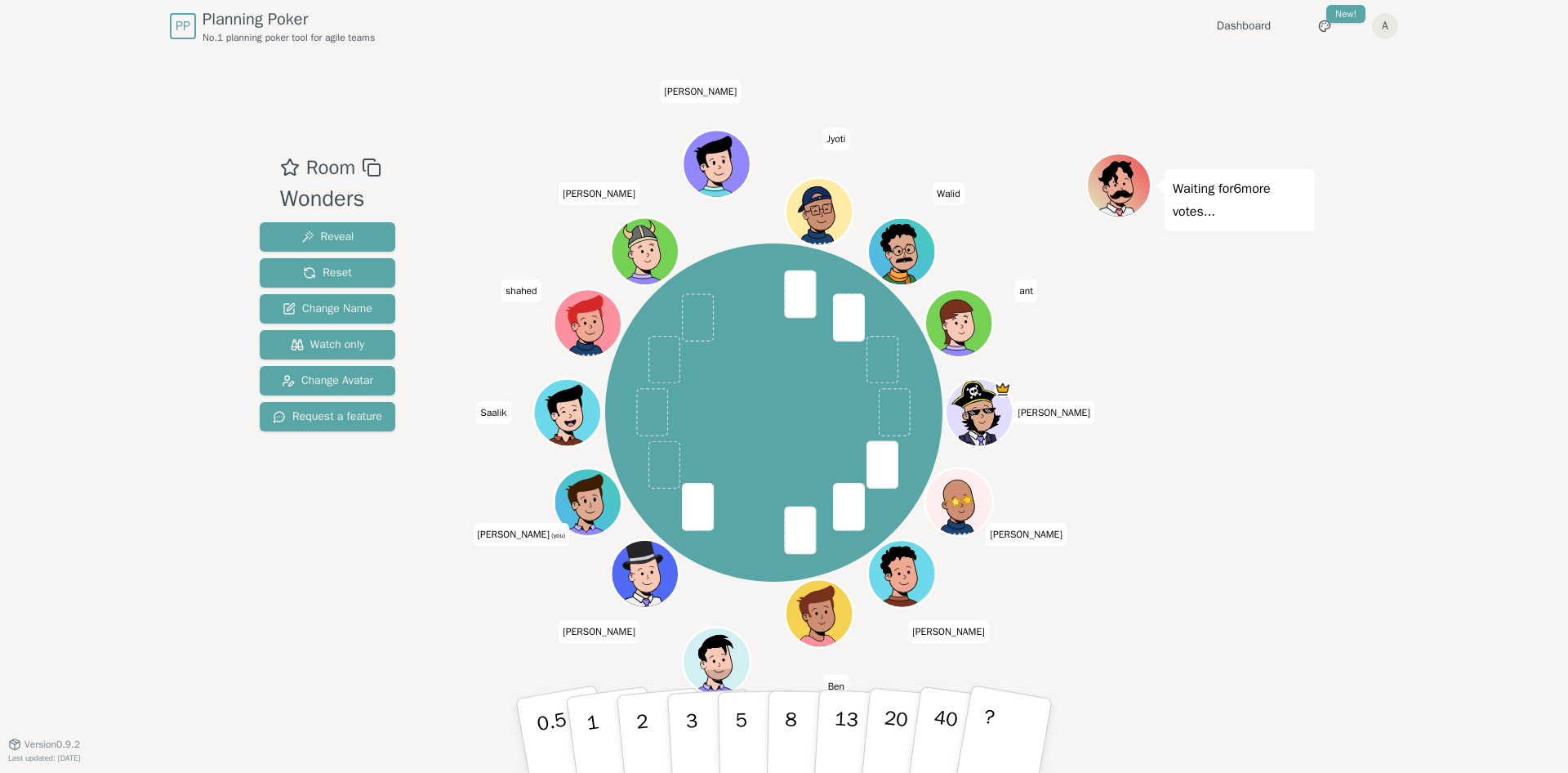 click on "PP Planning Poker No.1 planning poker tool for agile teams Dashboard Toggle theme New! A Menu" at bounding box center [784, 26] 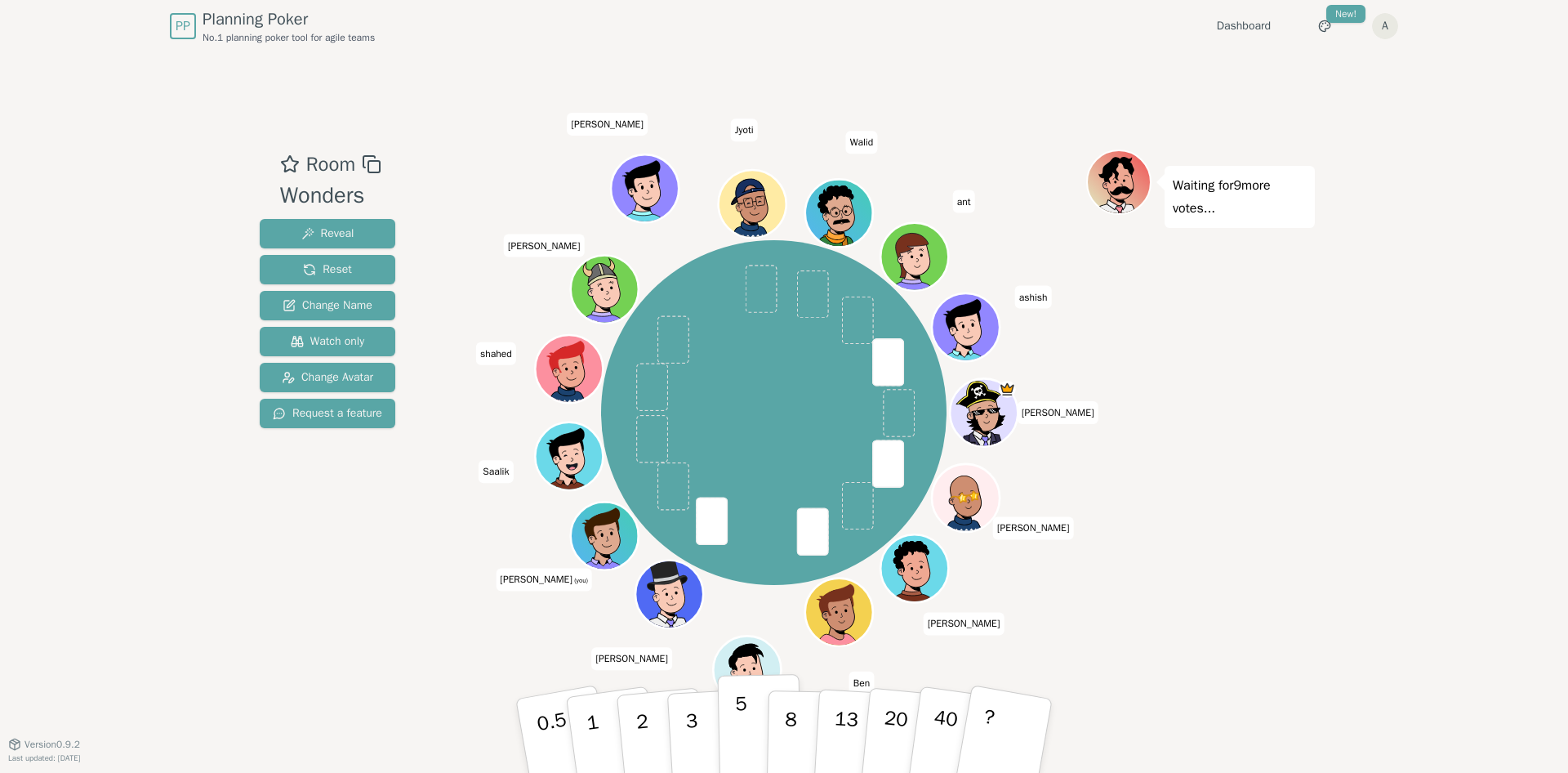 click on "5" at bounding box center [742, 736] 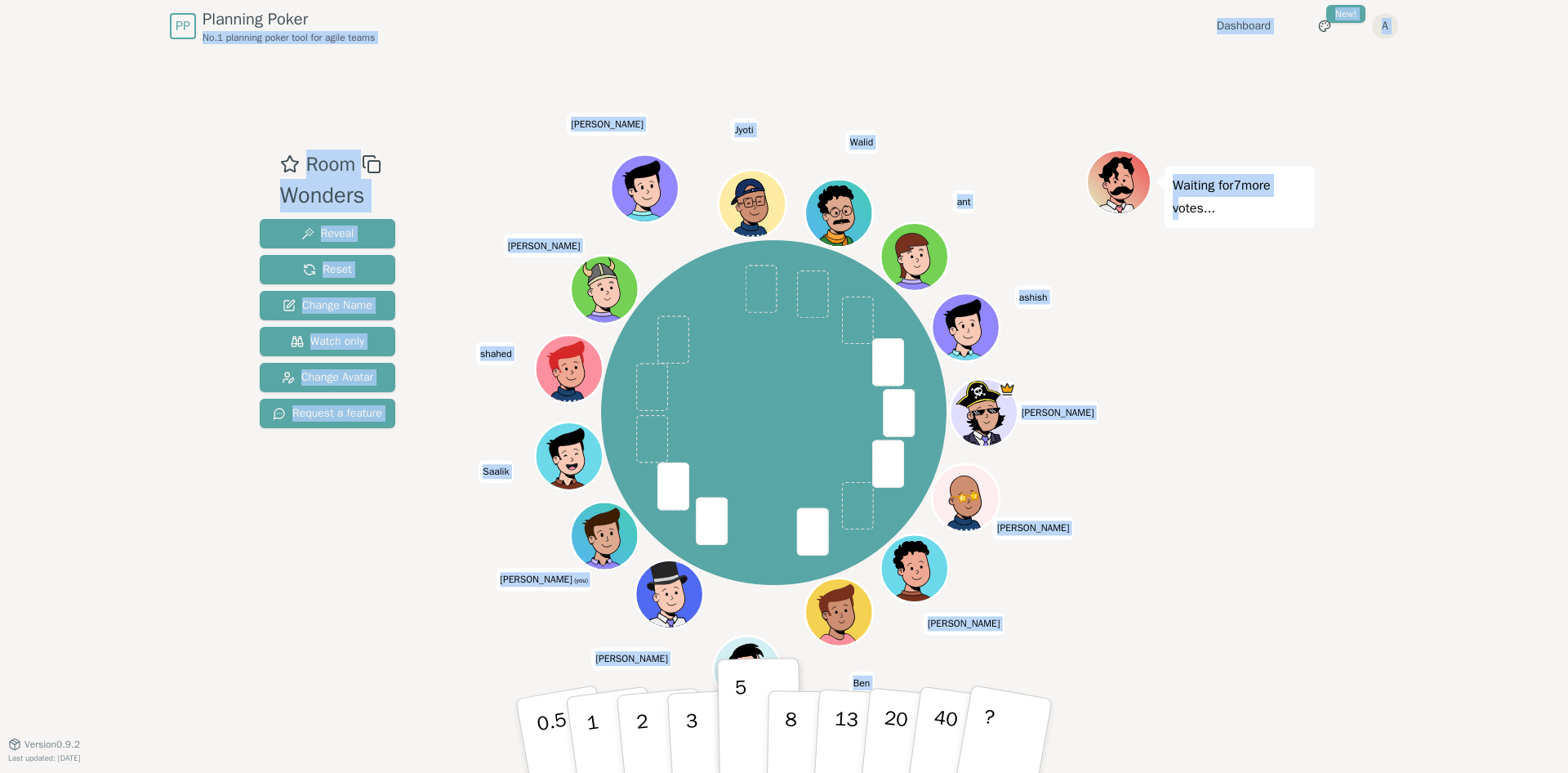 drag, startPoint x: 1125, startPoint y: 429, endPoint x: 354, endPoint y: -149, distance: 963.6 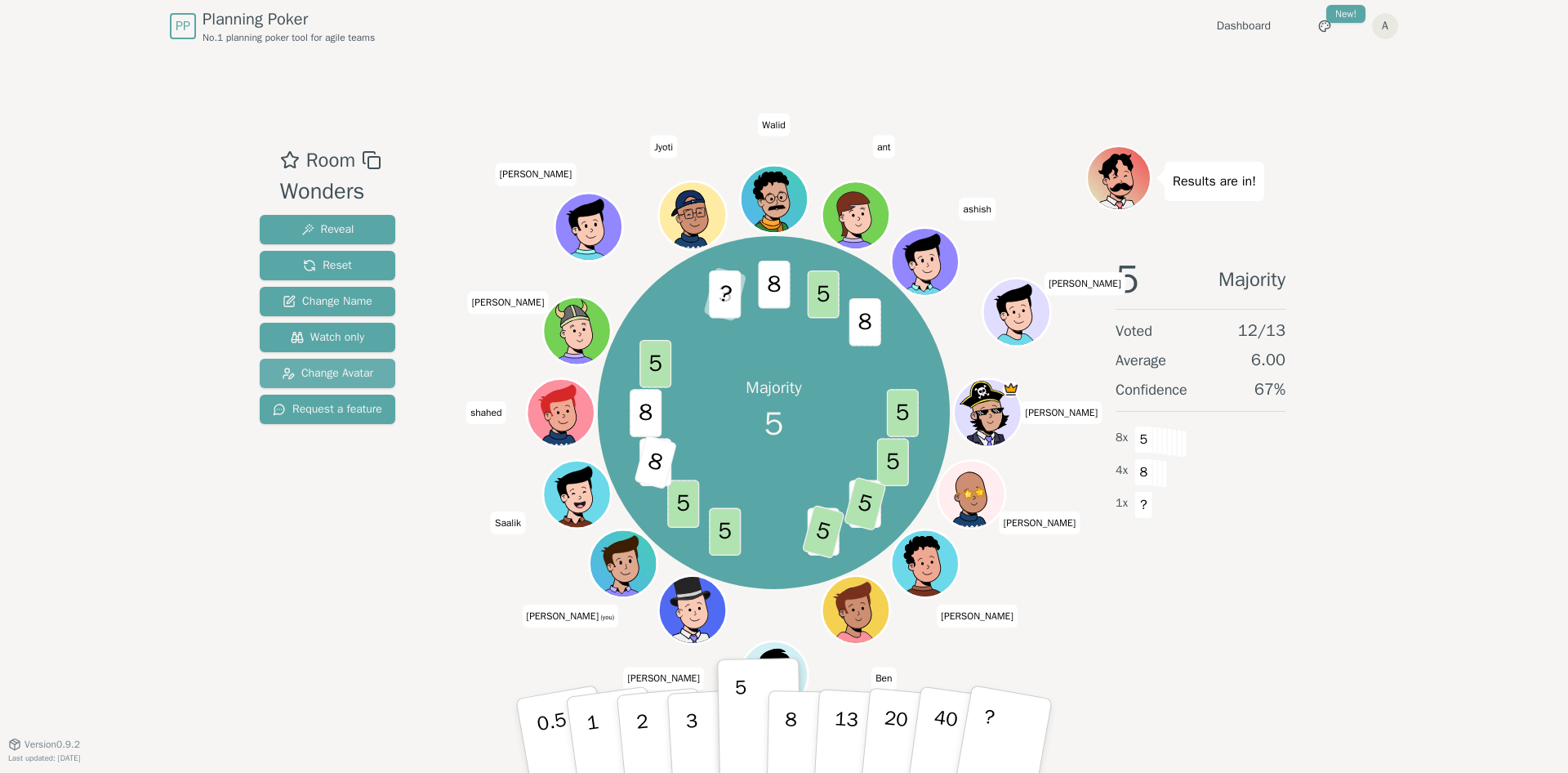 click on "Change Avatar" at bounding box center [327, 373] 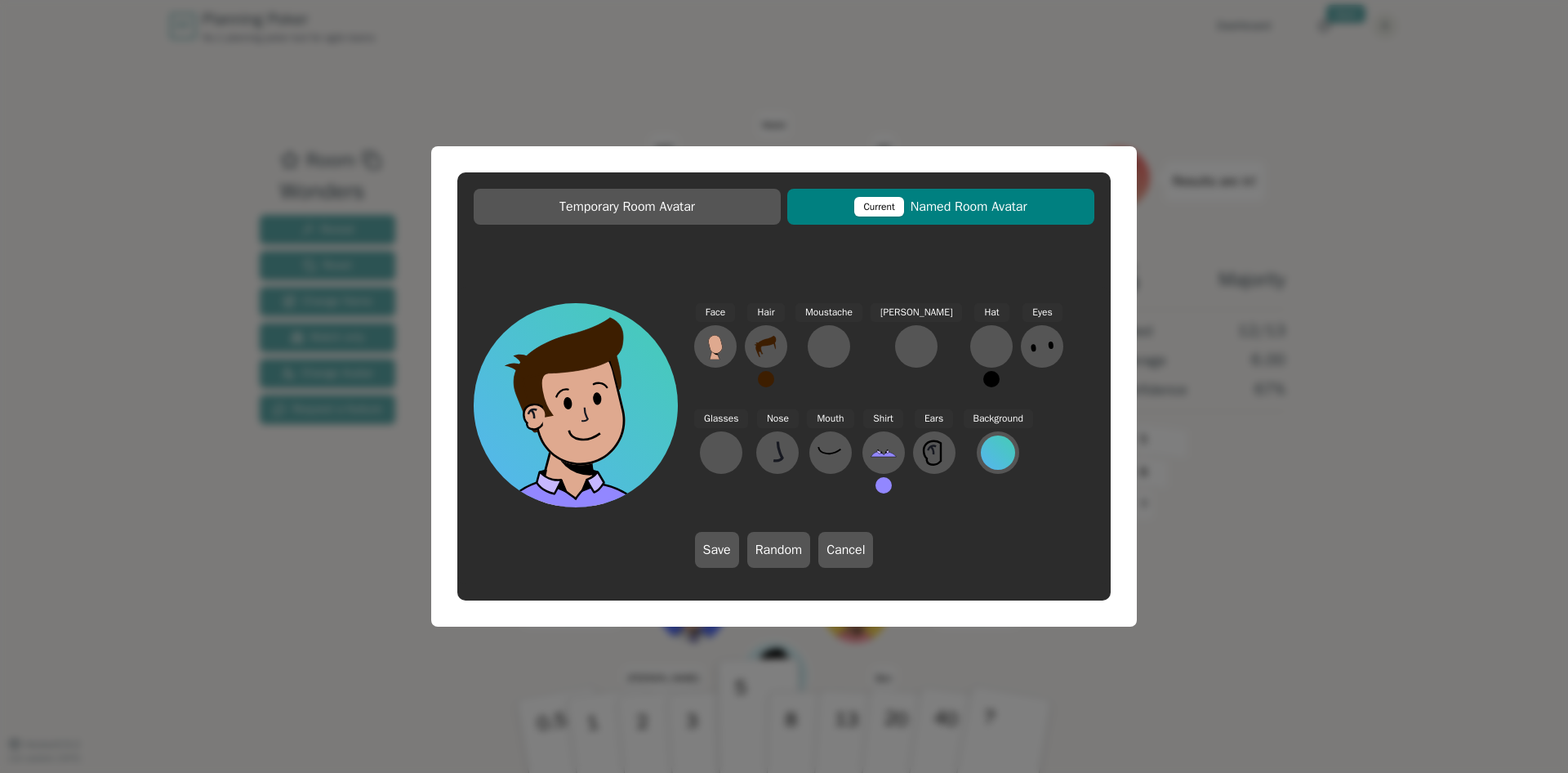 click on "Temporary Room Avatar Current Named Room Avatar Face Hair Moustache [PERSON_NAME] Hat Eyes Glasses Nose Mouth Shirt Ears Background Save Random Cancel" at bounding box center [784, 386] 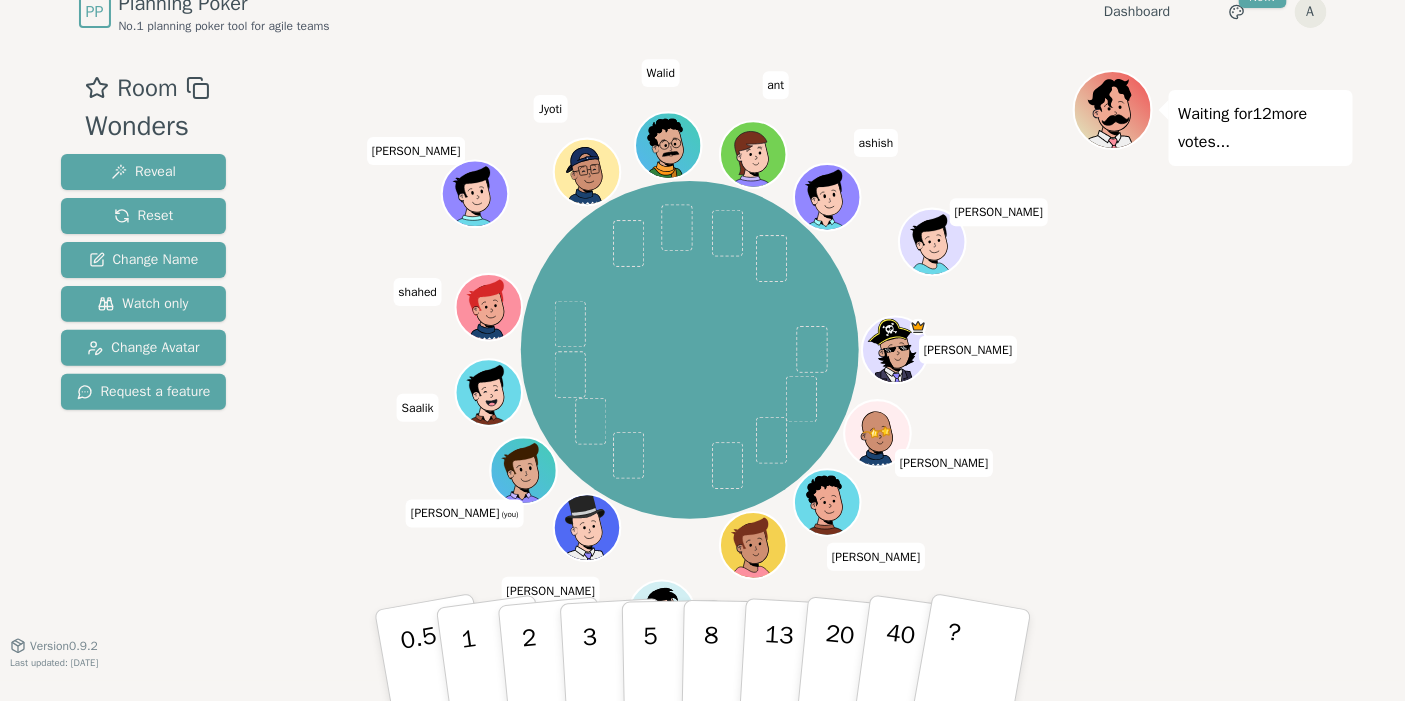 scroll, scrollTop: 18, scrollLeft: 0, axis: vertical 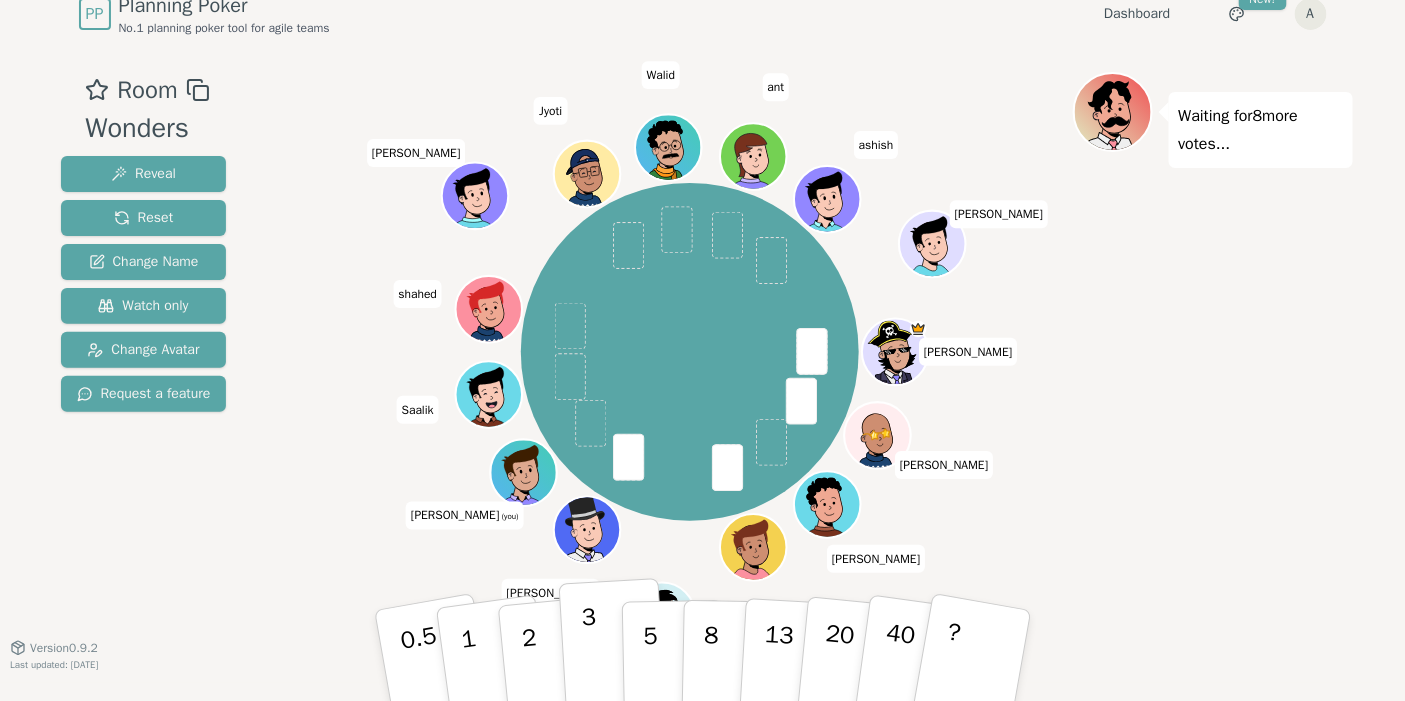 click on "3" at bounding box center (612, 656) 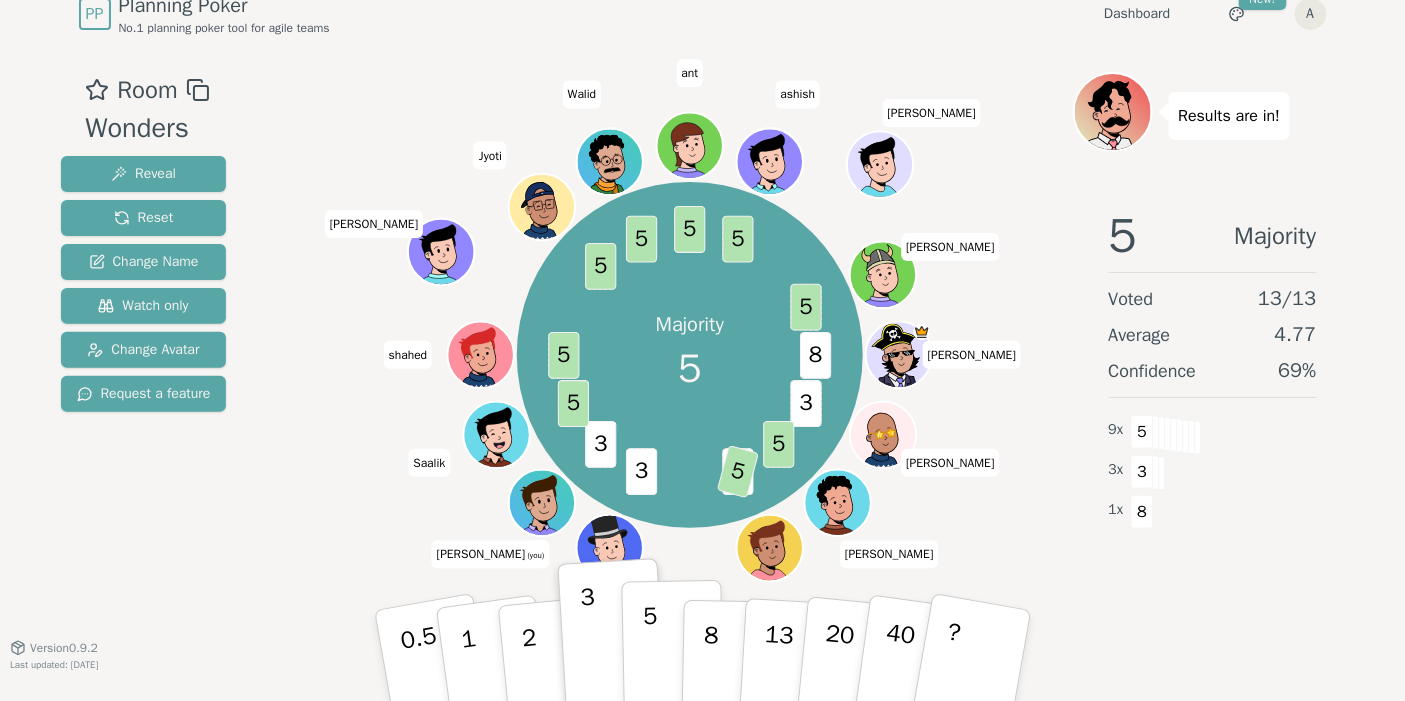 click on "5" at bounding box center [650, 656] 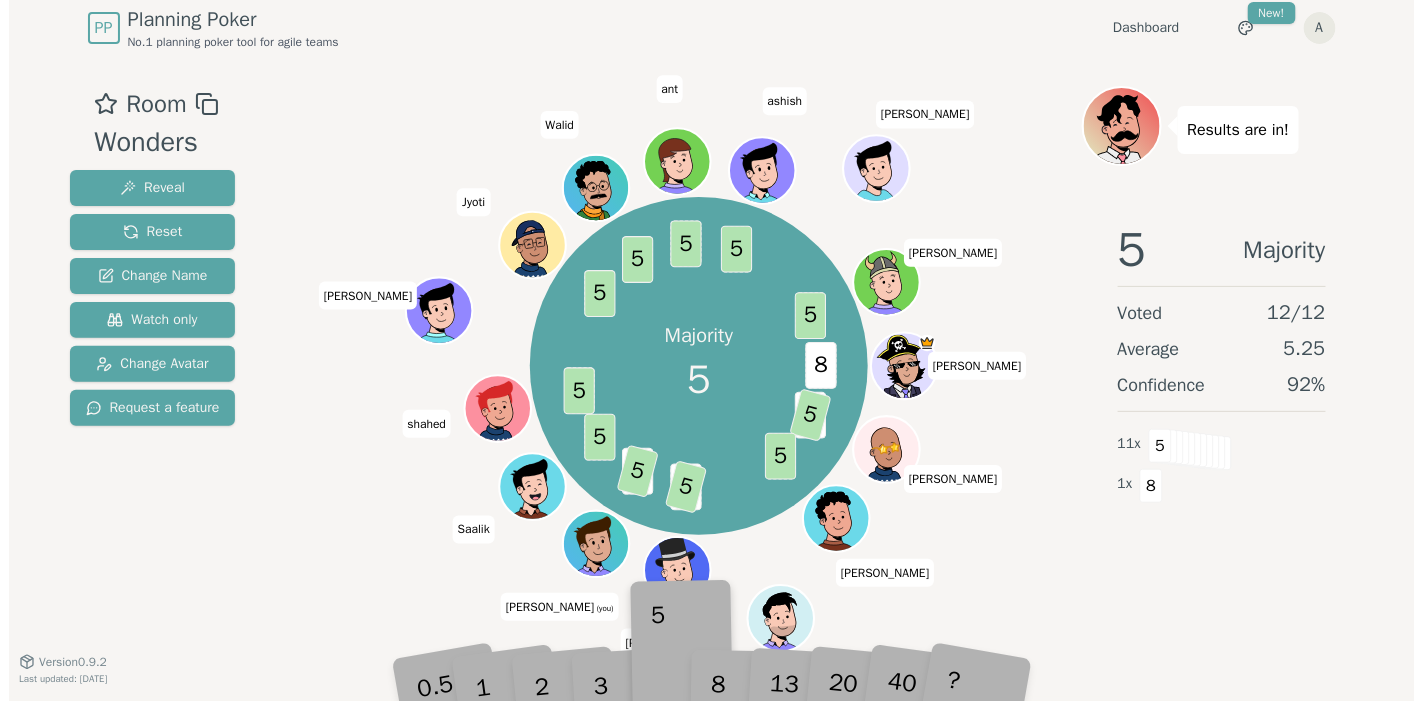 scroll, scrollTop: 0, scrollLeft: 0, axis: both 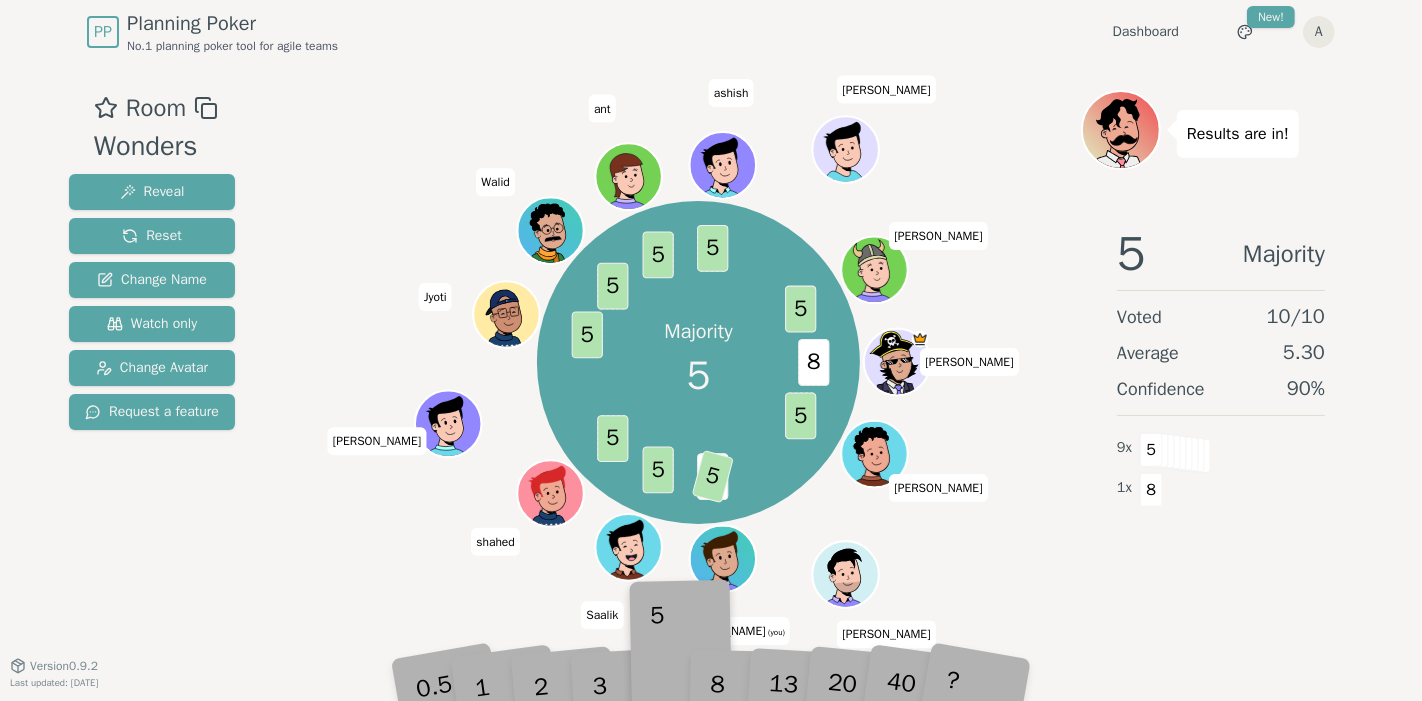 type 